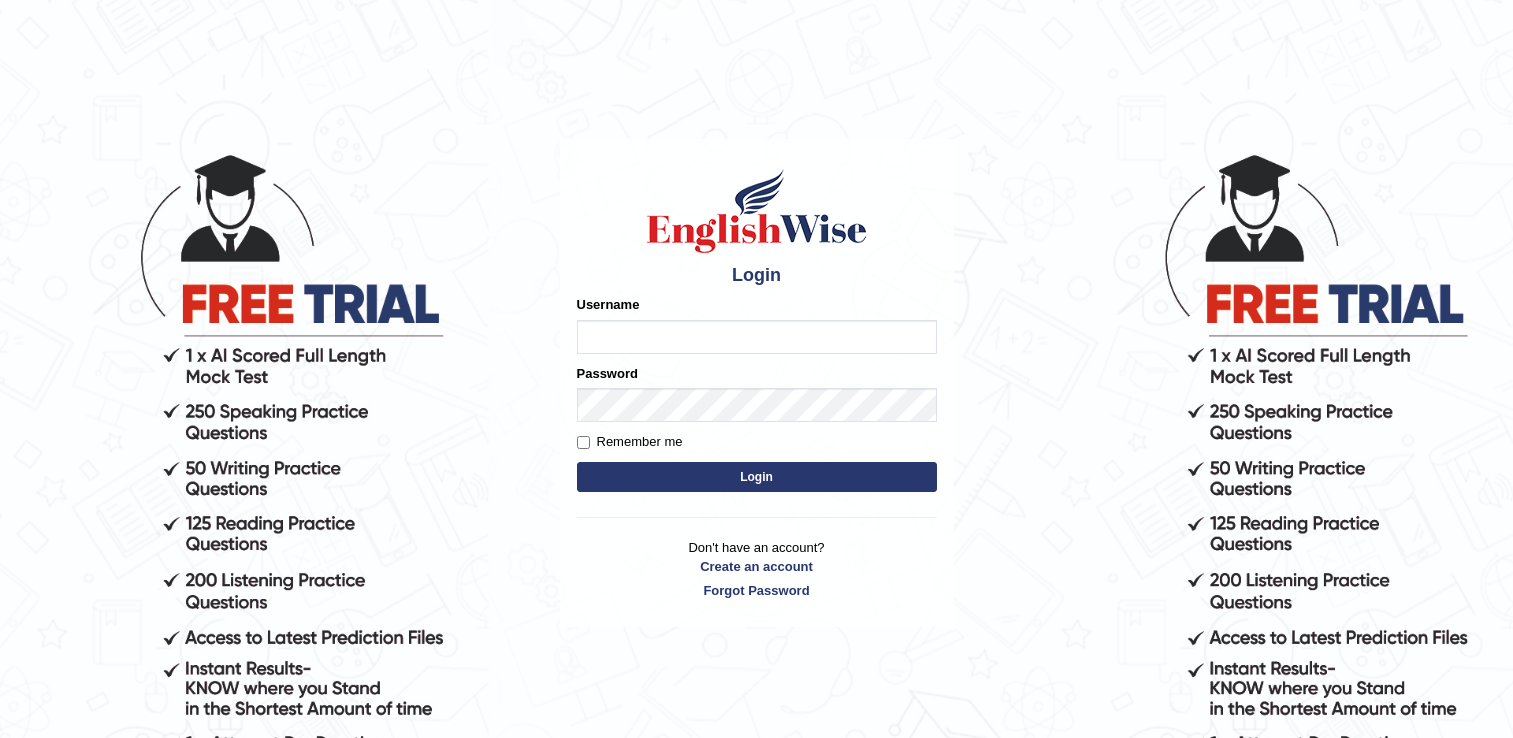 scroll, scrollTop: 0, scrollLeft: 0, axis: both 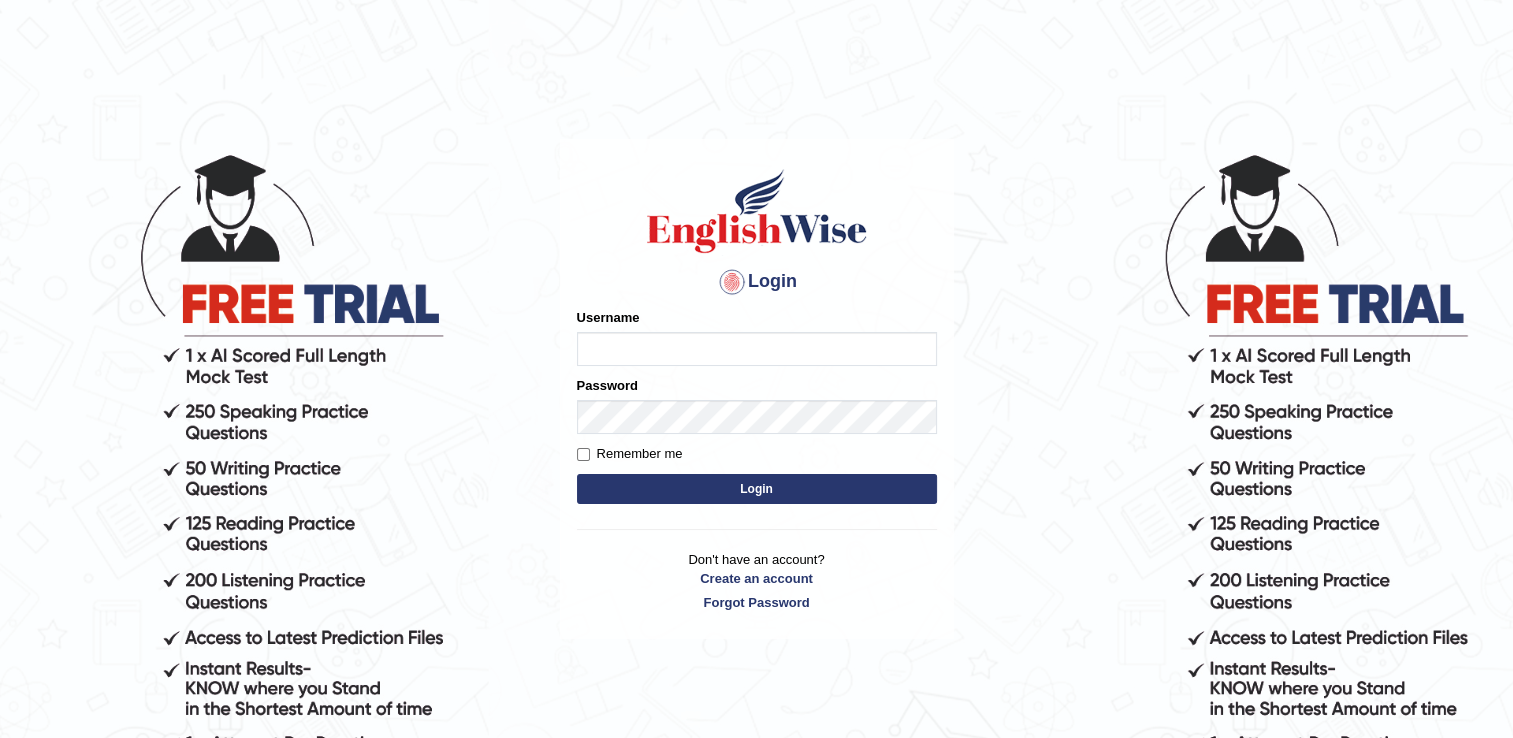 type on "naswar" 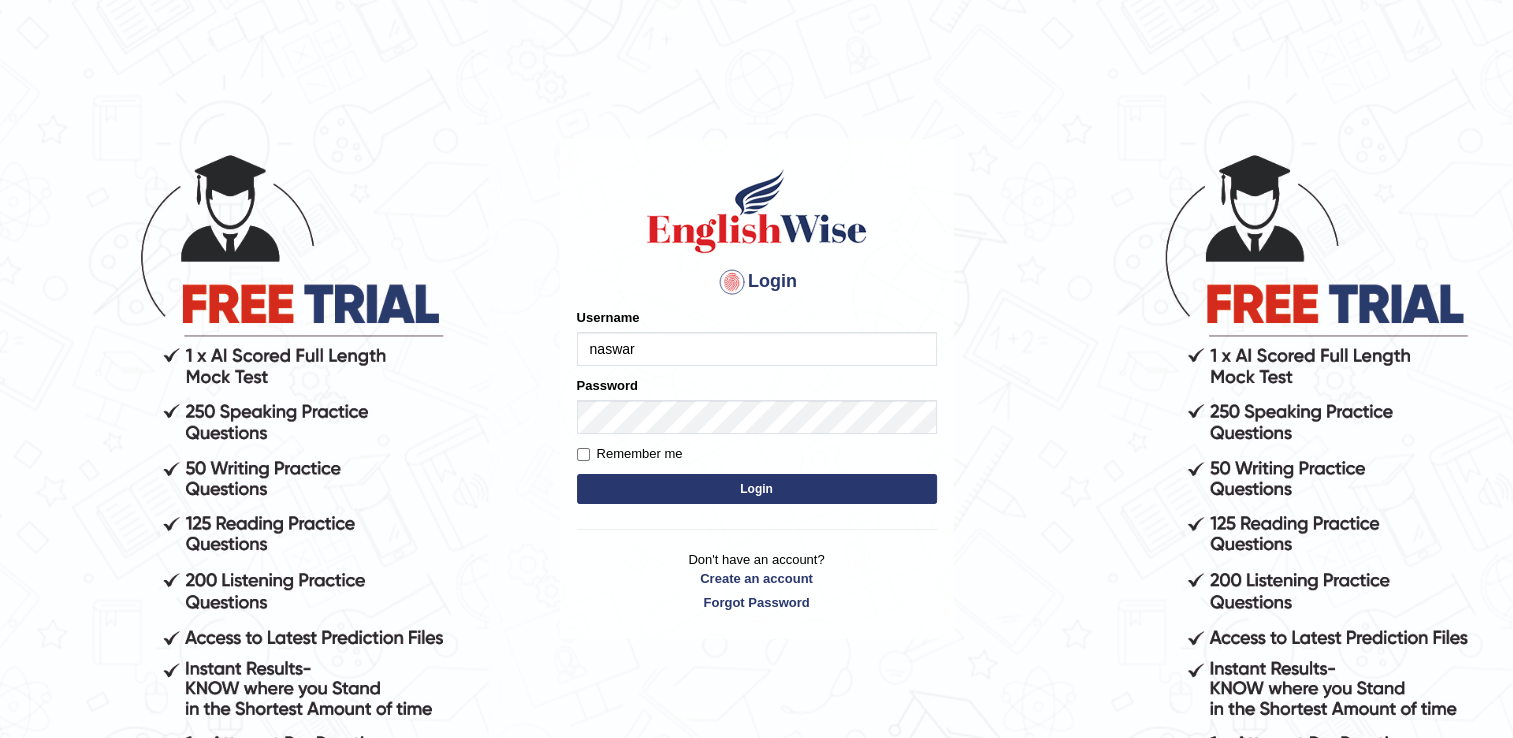click on "Login" at bounding box center (757, 489) 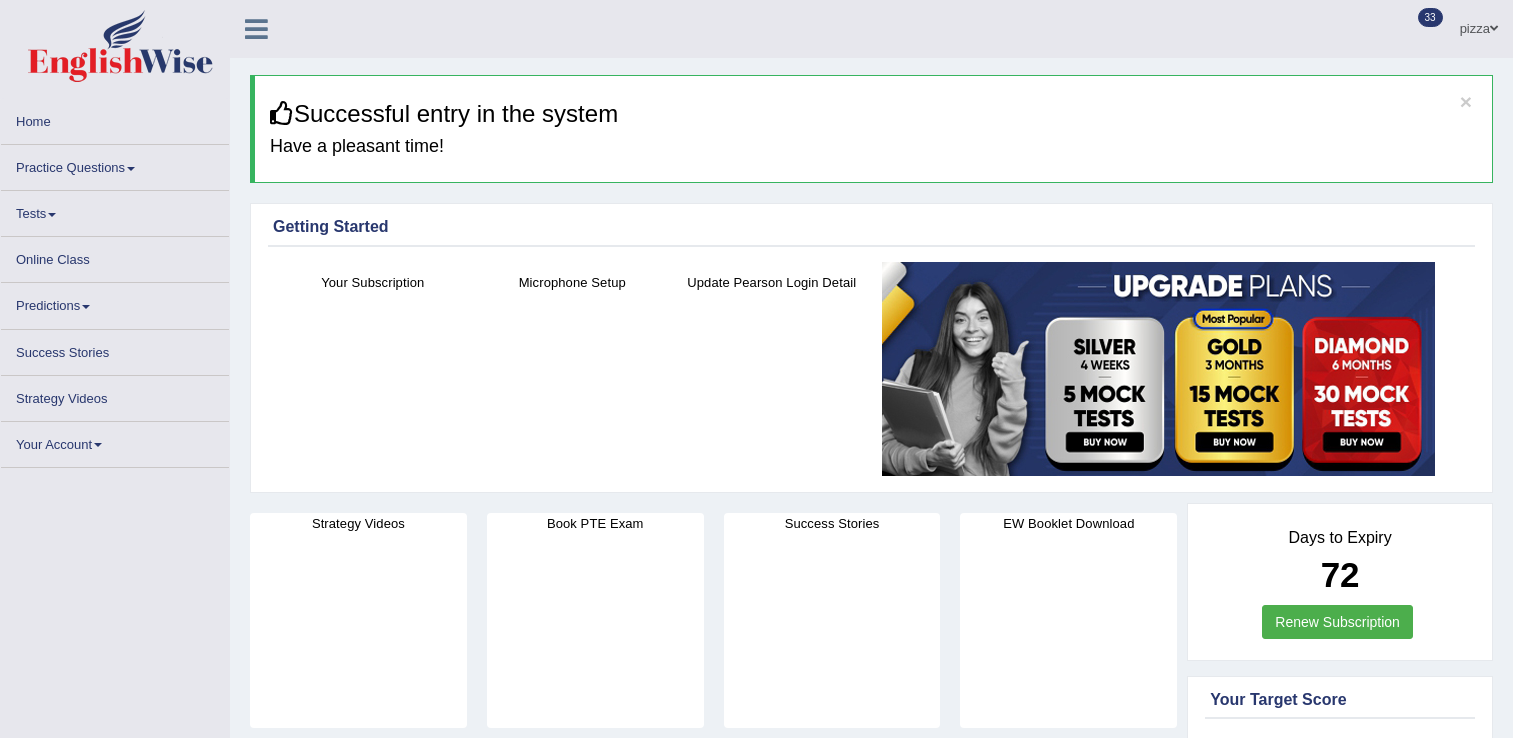 scroll, scrollTop: 0, scrollLeft: 0, axis: both 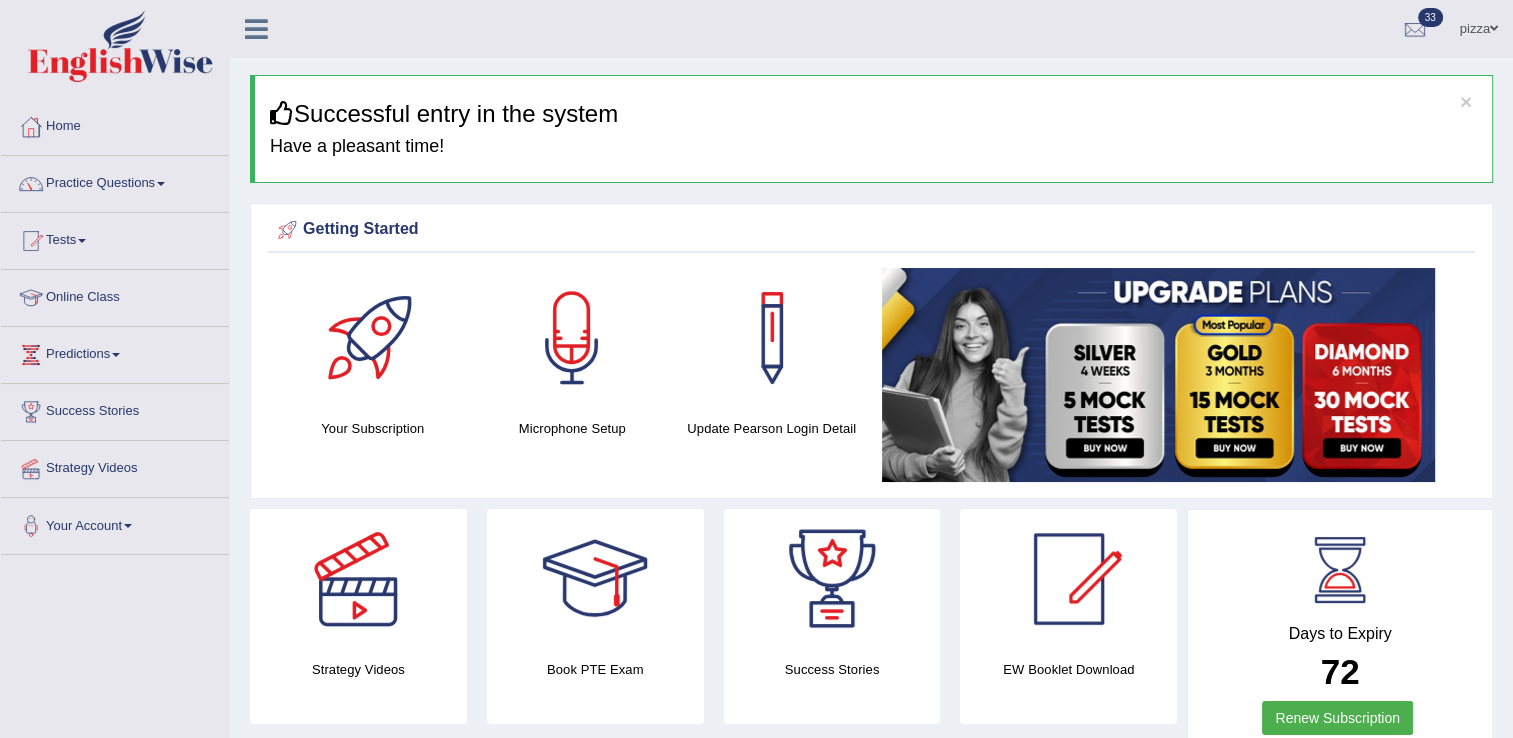 click on "Tests" at bounding box center [115, 238] 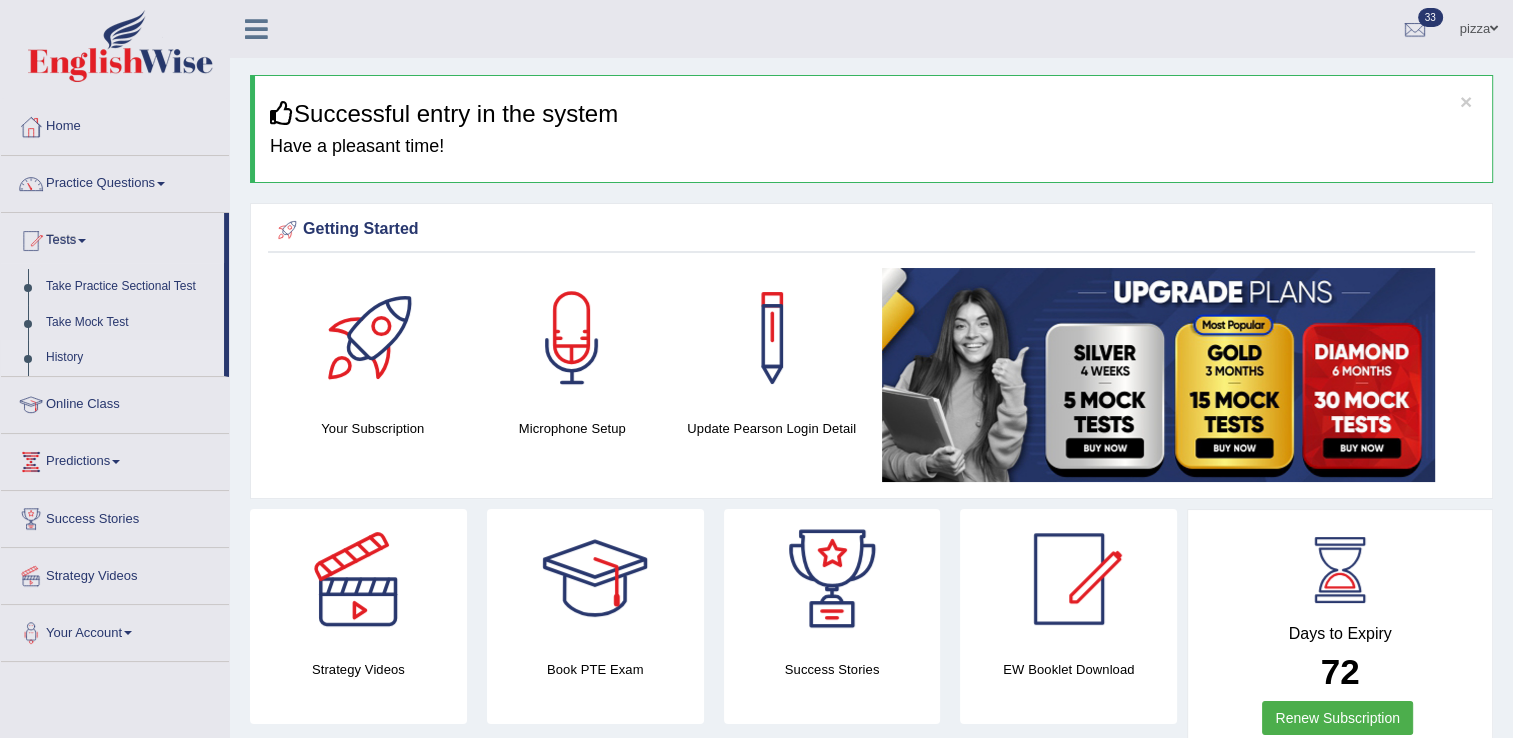 click on "History" at bounding box center [130, 358] 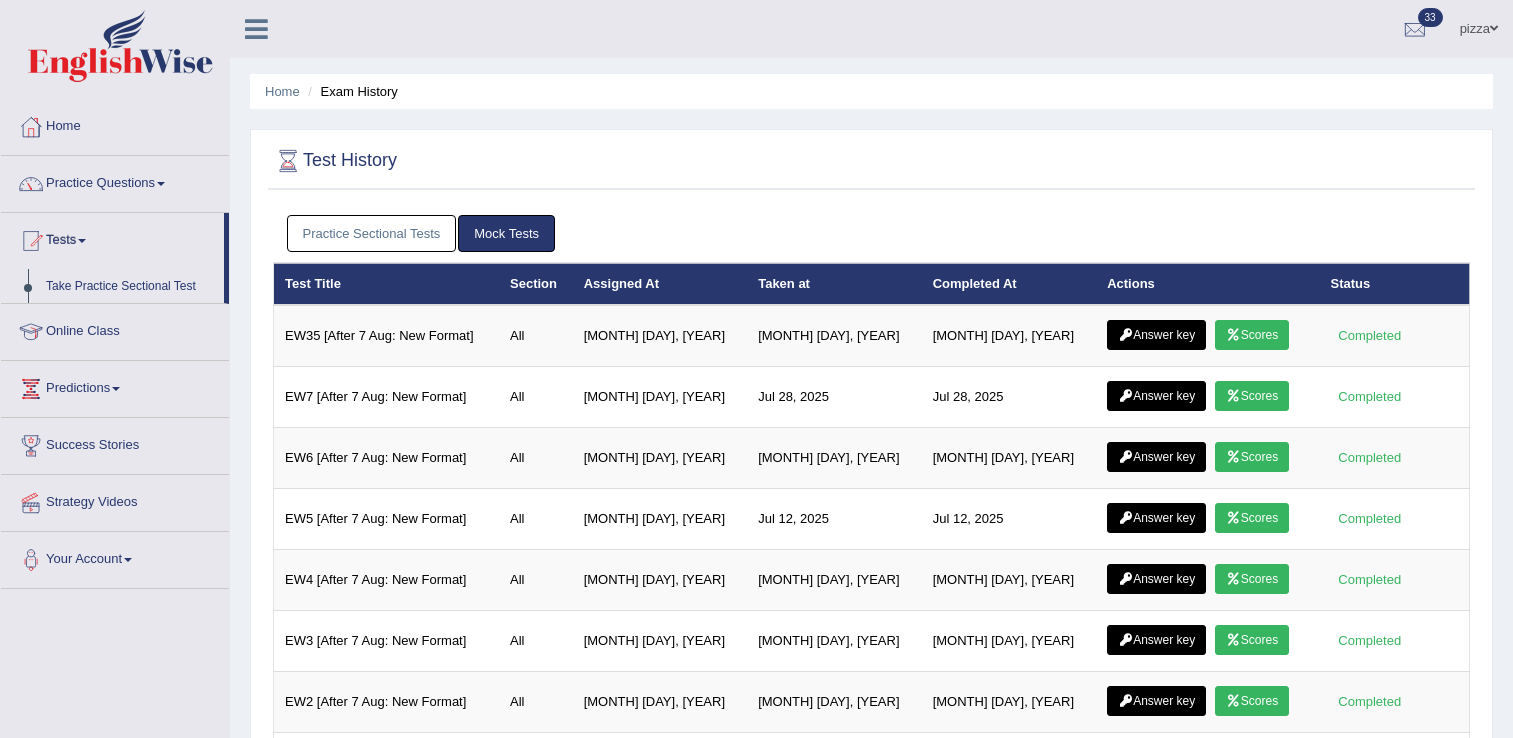 scroll, scrollTop: 0, scrollLeft: 0, axis: both 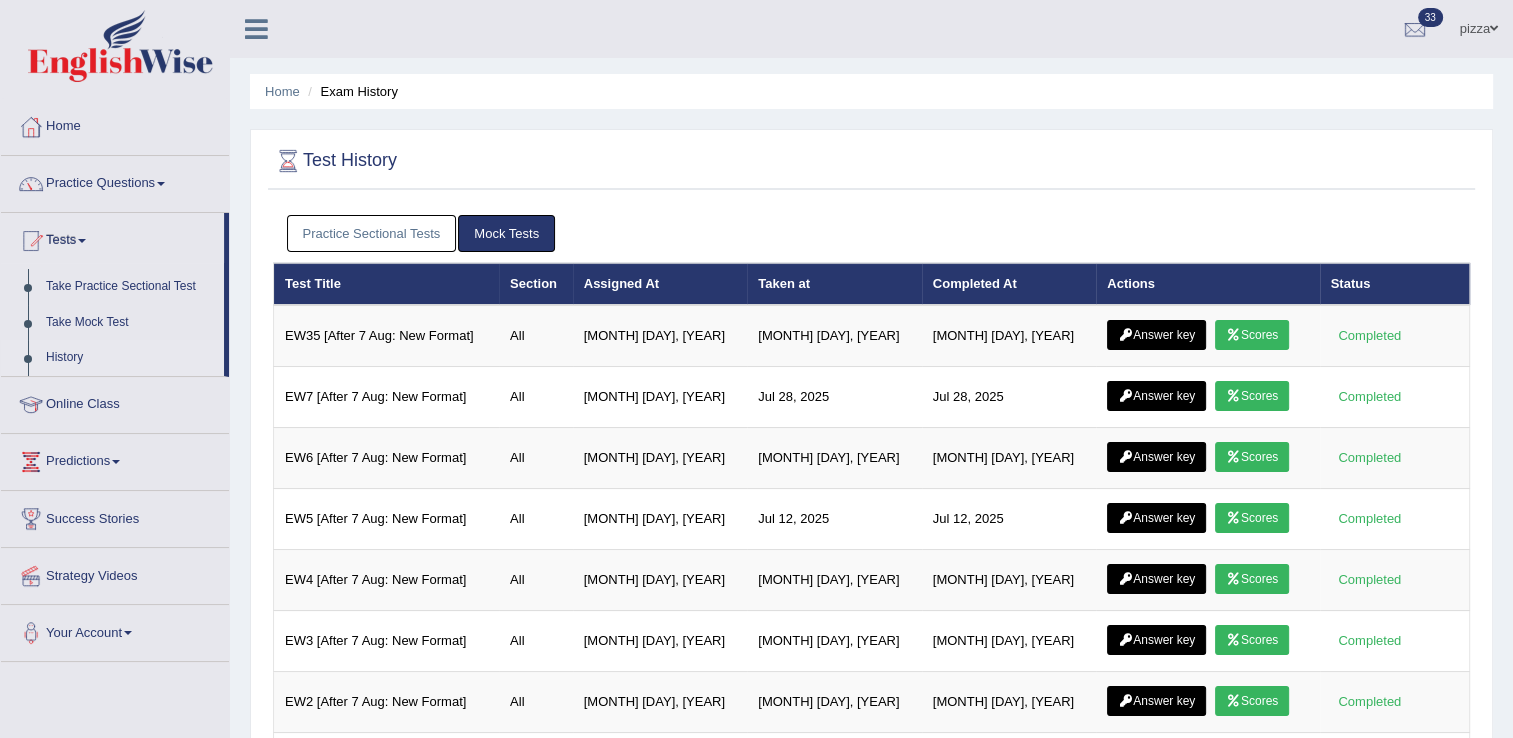 click on "Practice Sectional Tests" at bounding box center [372, 233] 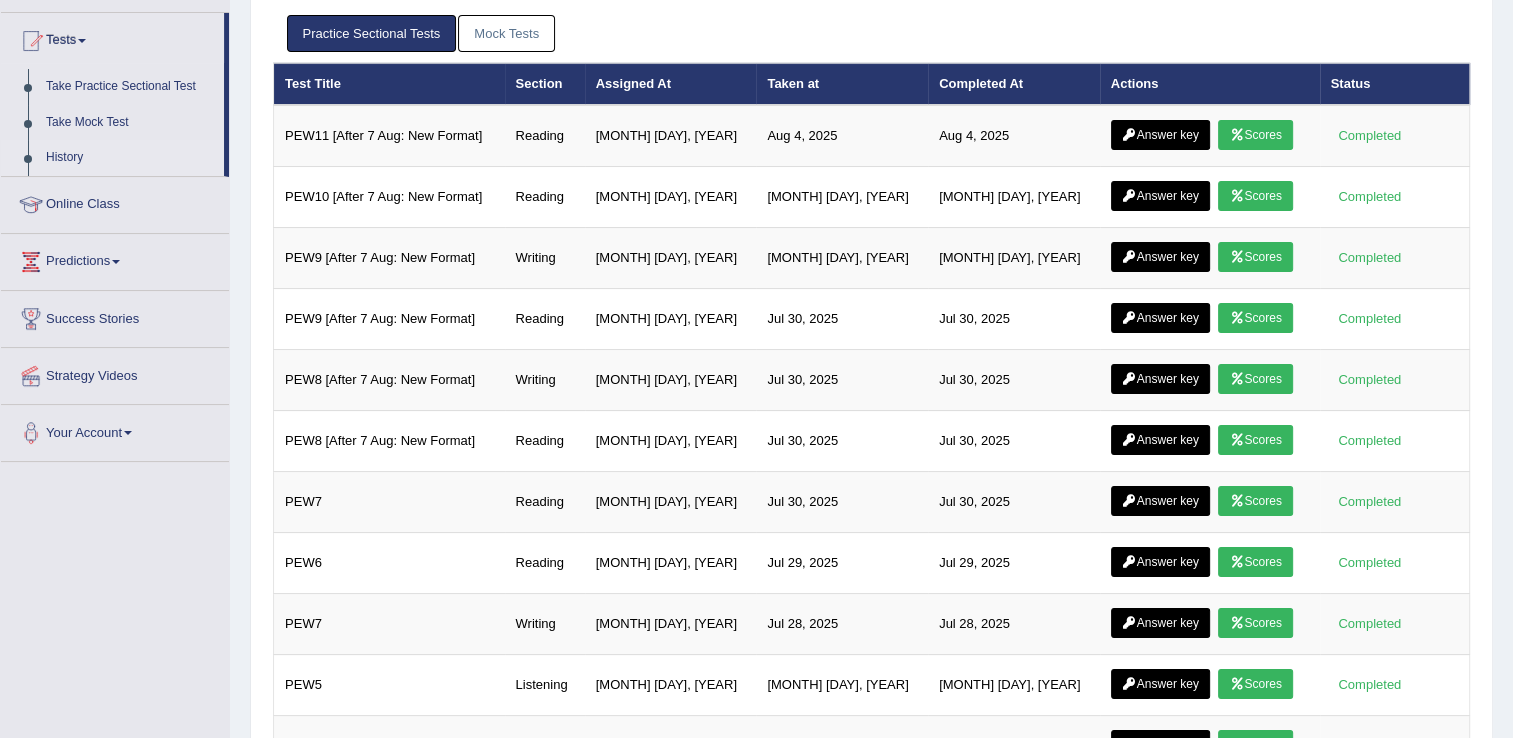 scroll, scrollTop: 240, scrollLeft: 0, axis: vertical 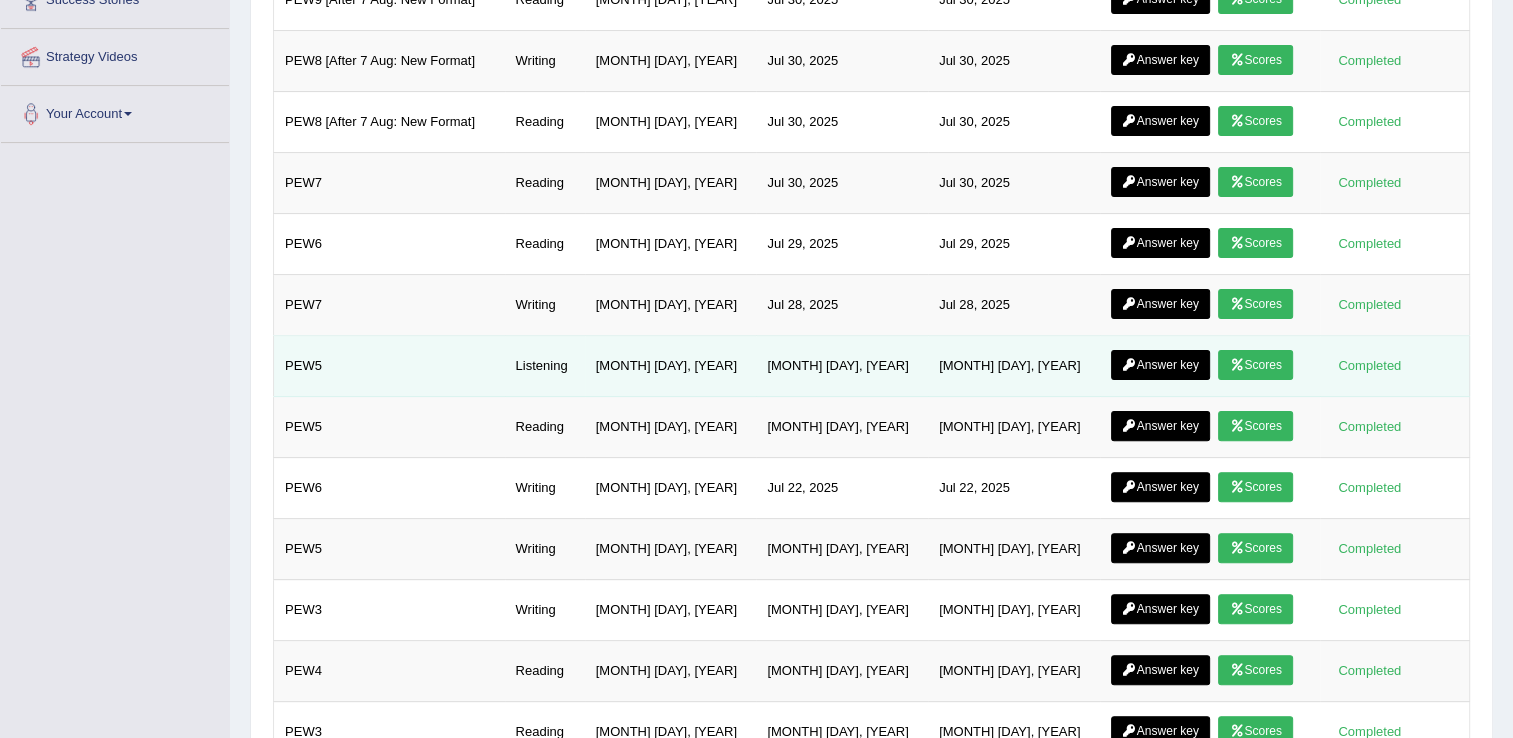 click on "Scores" at bounding box center [1255, 365] 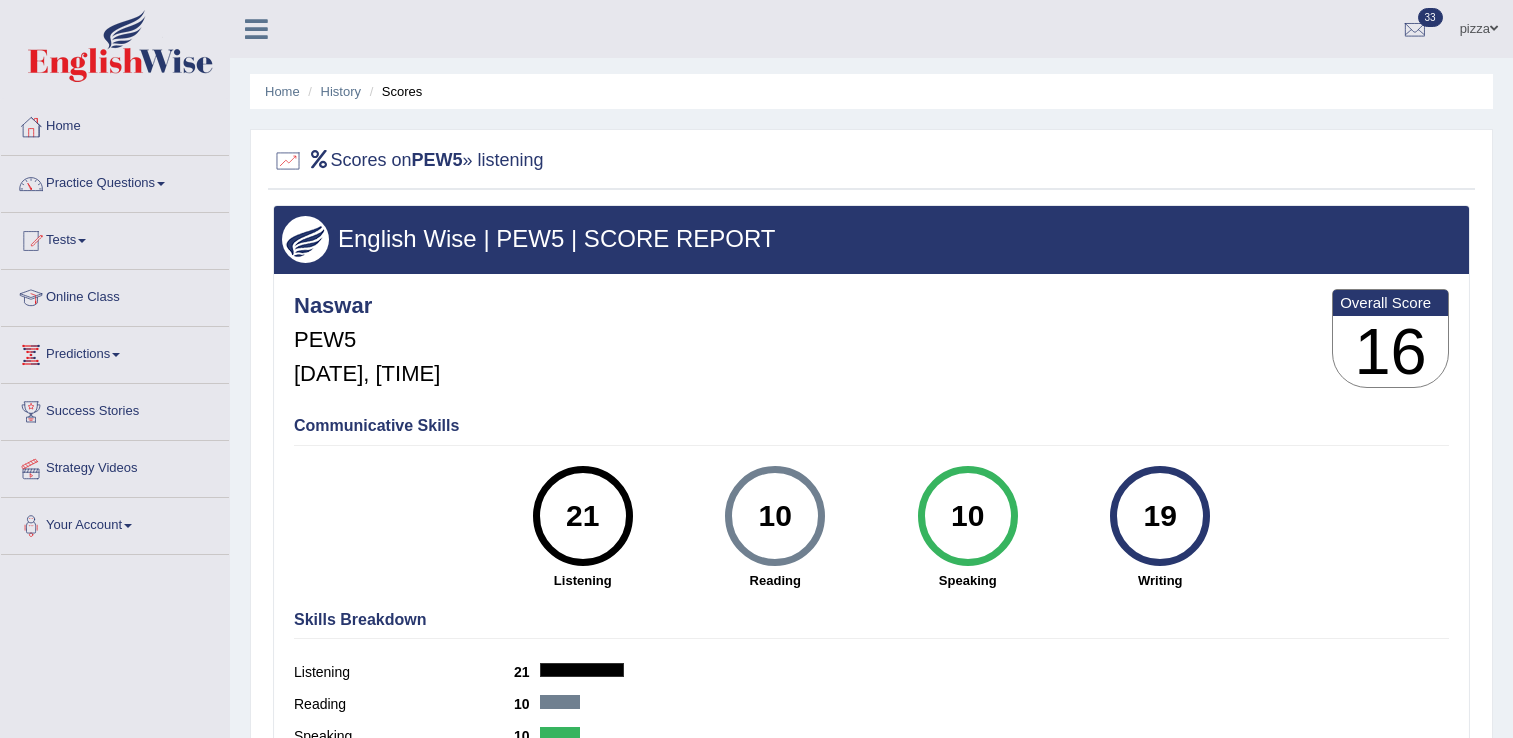 scroll, scrollTop: 0, scrollLeft: 0, axis: both 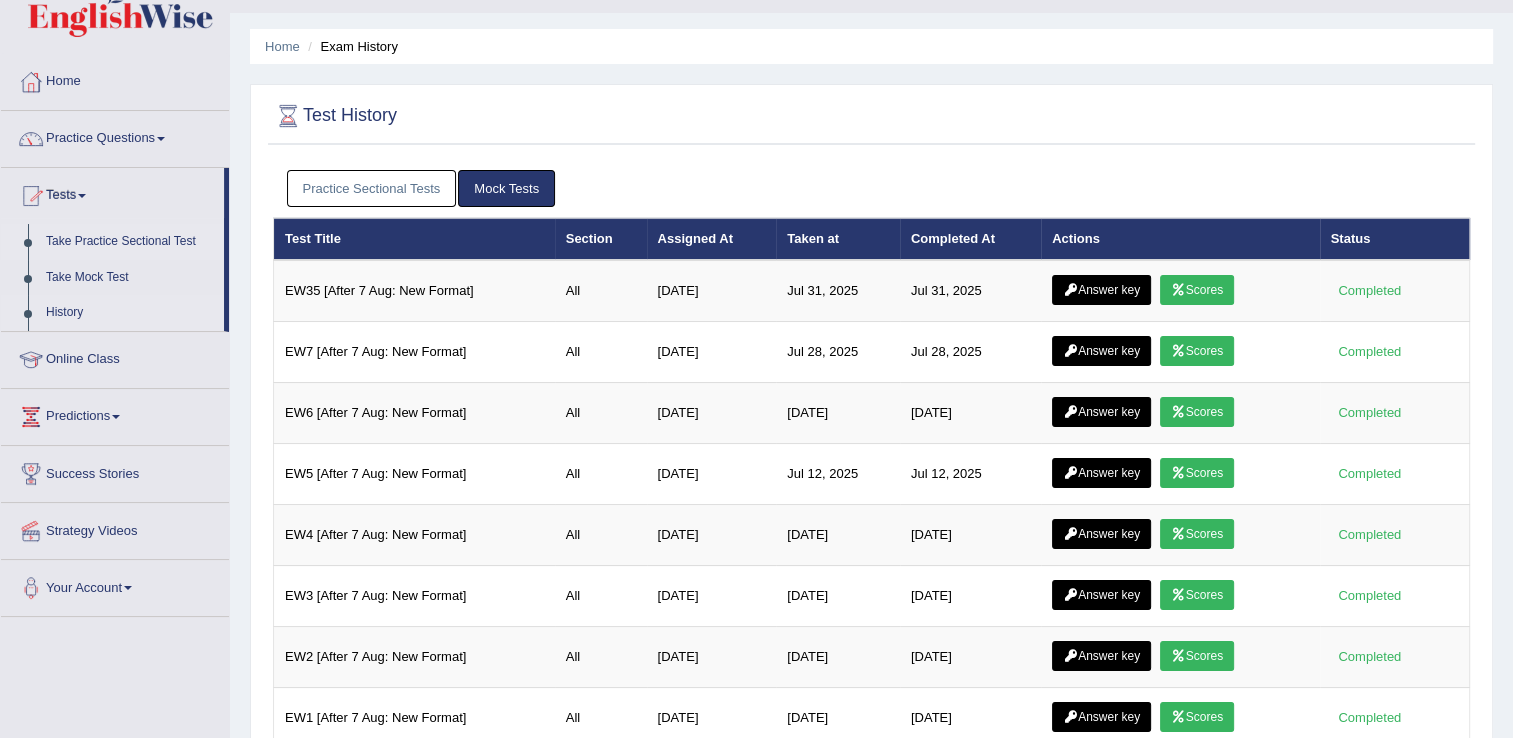 click on "Take Practice Sectional Test" at bounding box center [130, 242] 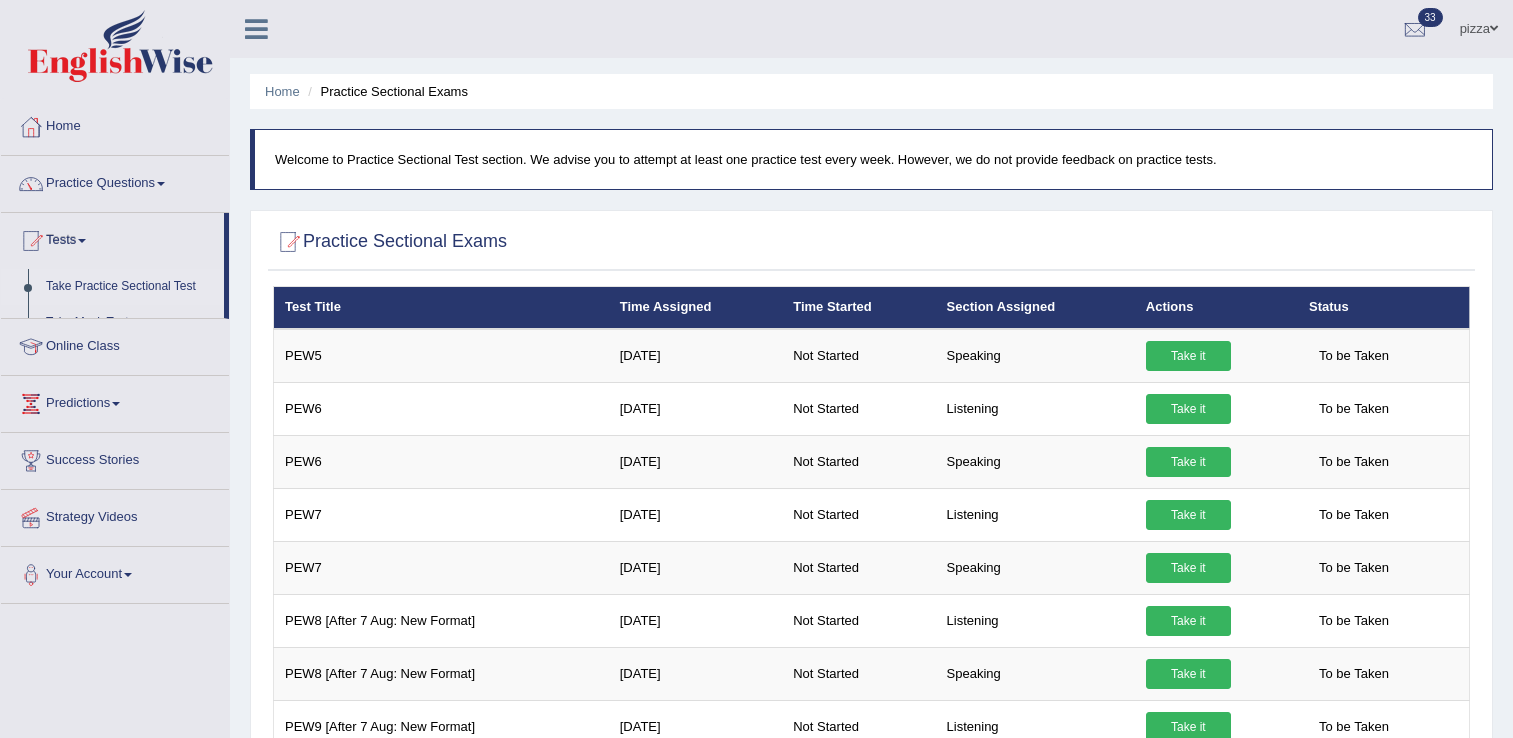 scroll, scrollTop: 0, scrollLeft: 0, axis: both 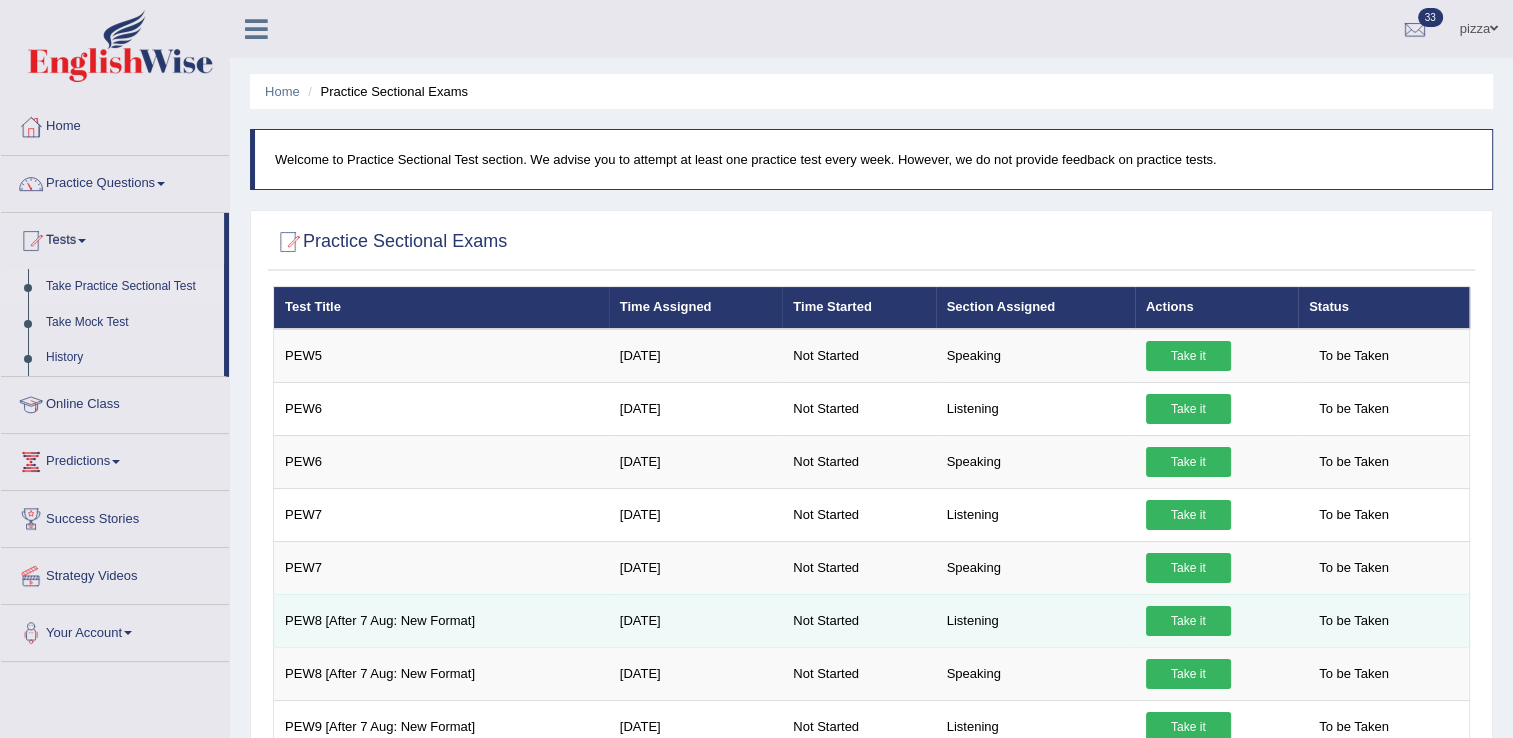 click on "Take it" at bounding box center (1188, 621) 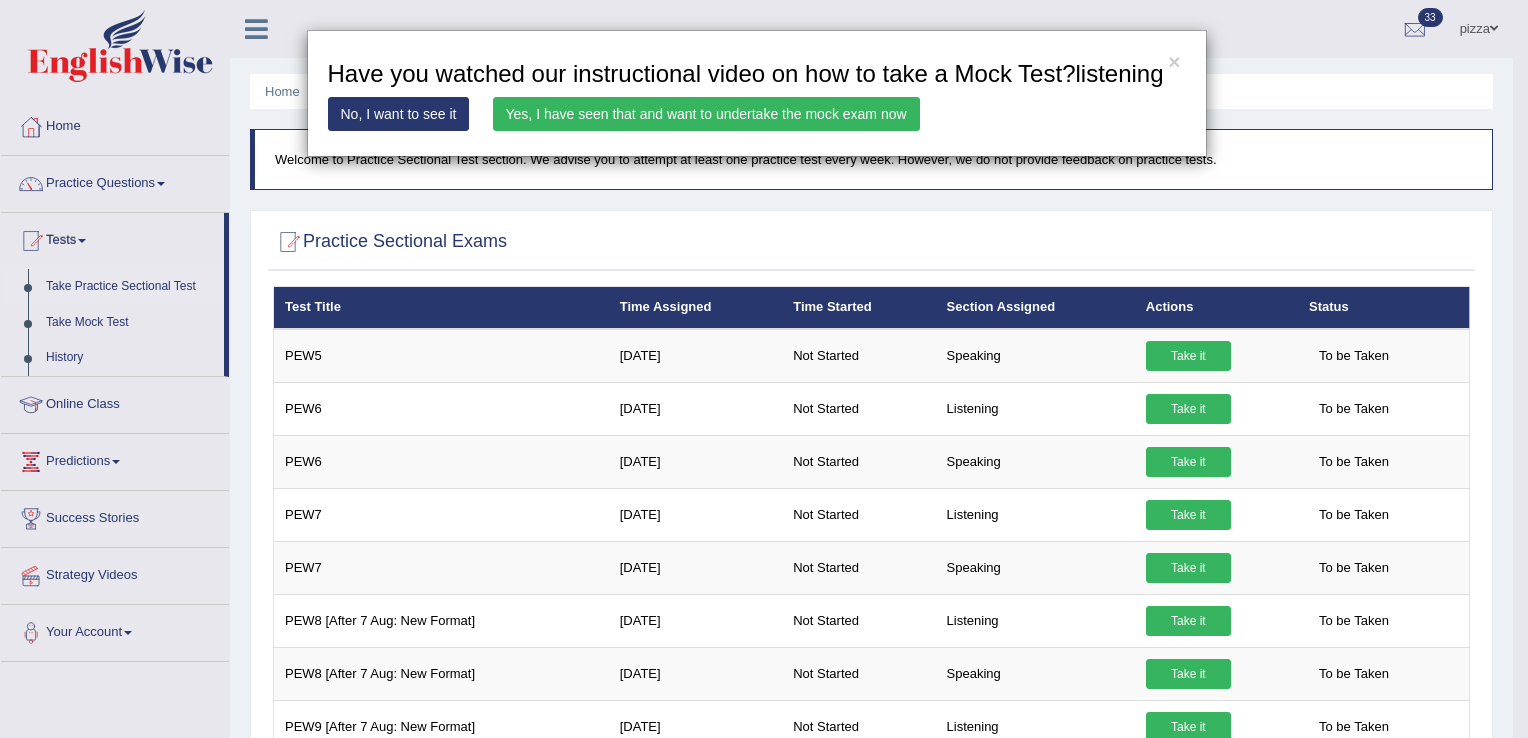 click on "Yes, I have seen that and want to undertake the mock exam now" at bounding box center [706, 114] 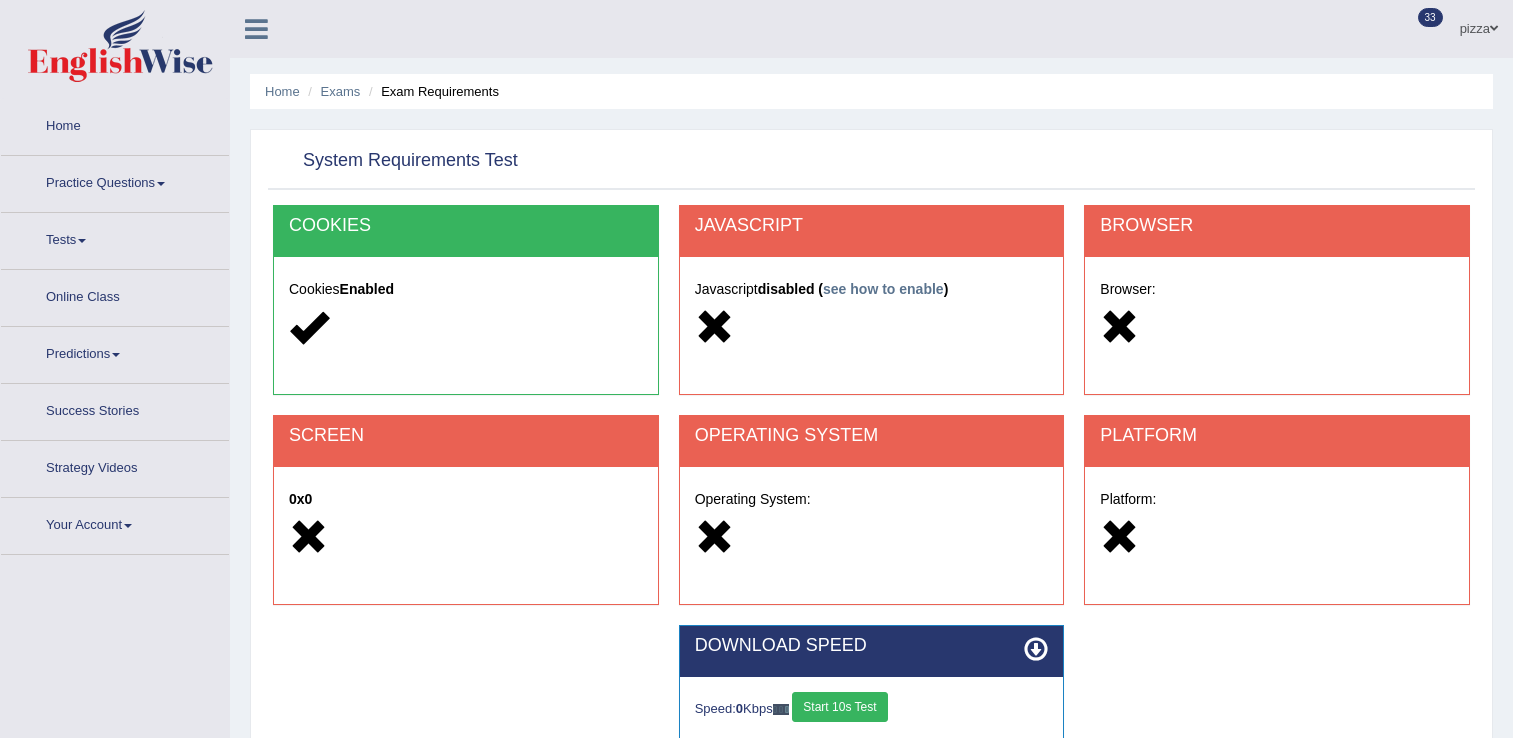 scroll, scrollTop: 0, scrollLeft: 0, axis: both 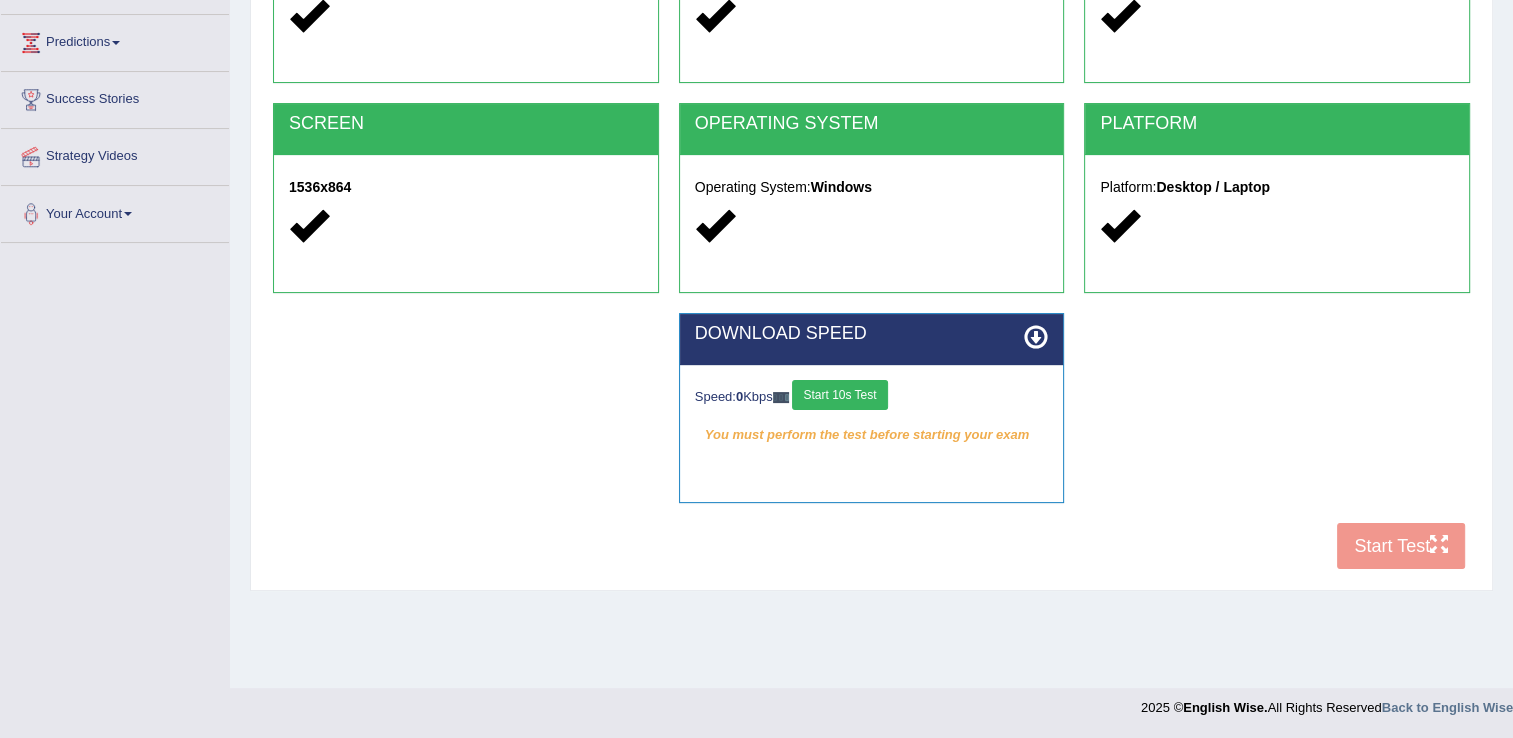 click on "Start 10s Test" at bounding box center (839, 395) 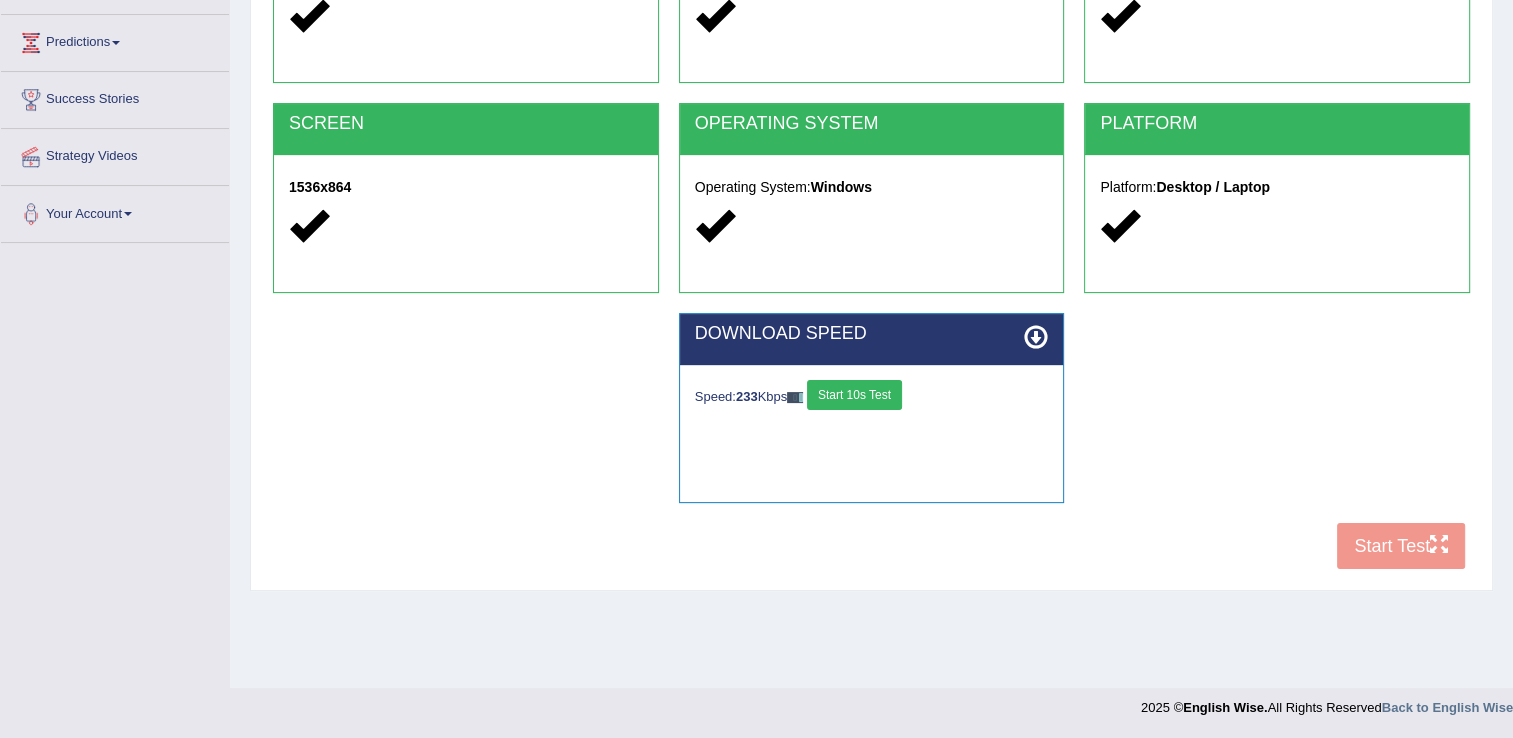 click on "Start 10s Test" at bounding box center (854, 395) 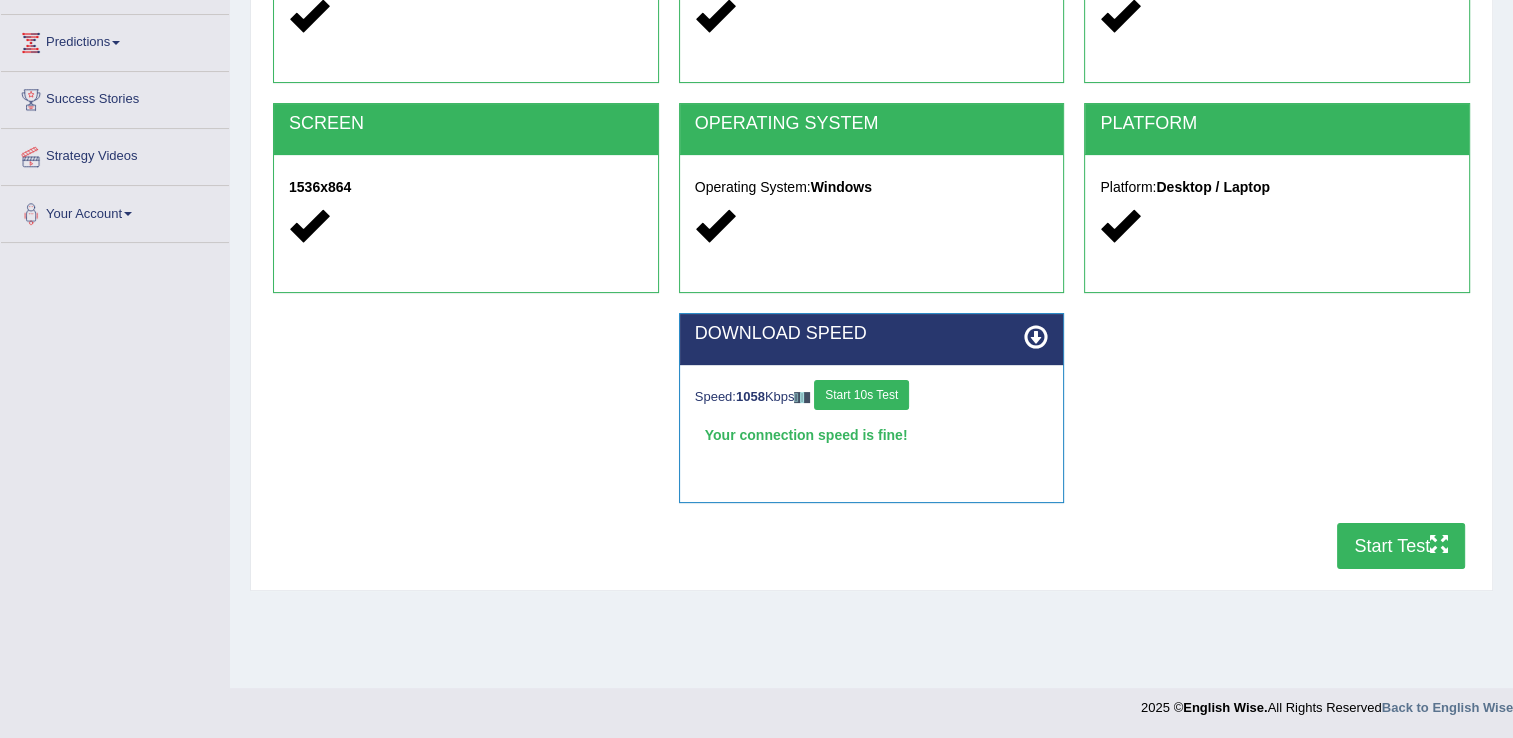 click on "Start 10s Test" at bounding box center (861, 395) 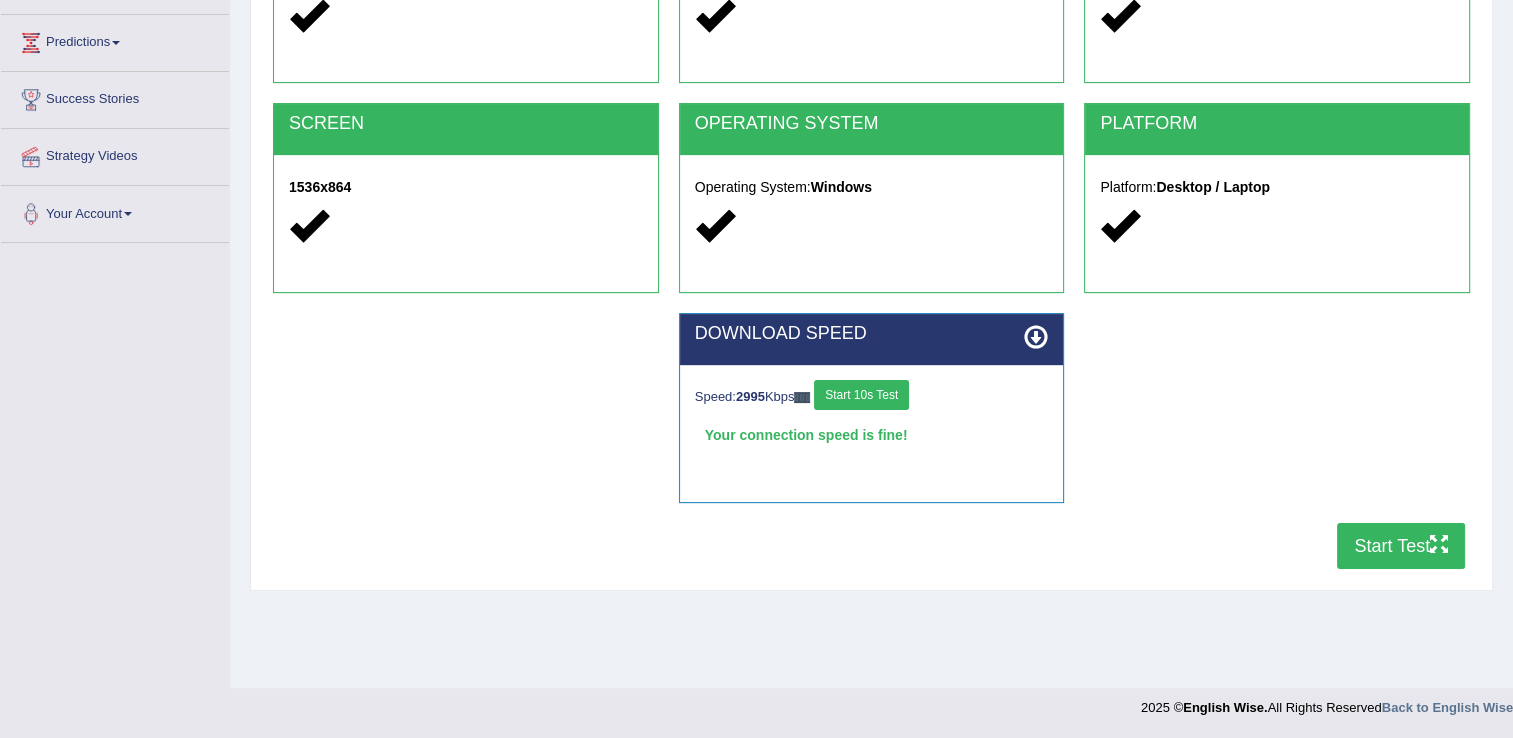 click on "Start Test" at bounding box center (1401, 546) 